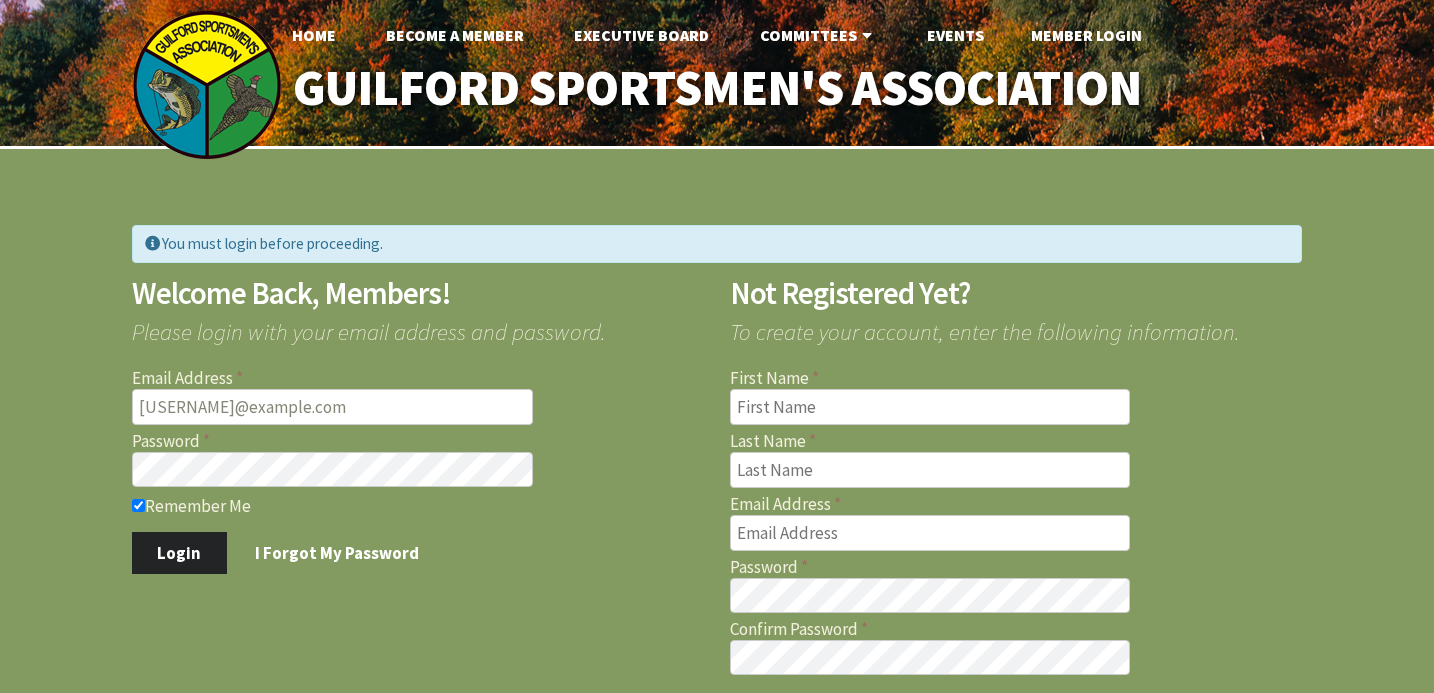 scroll, scrollTop: 0, scrollLeft: 0, axis: both 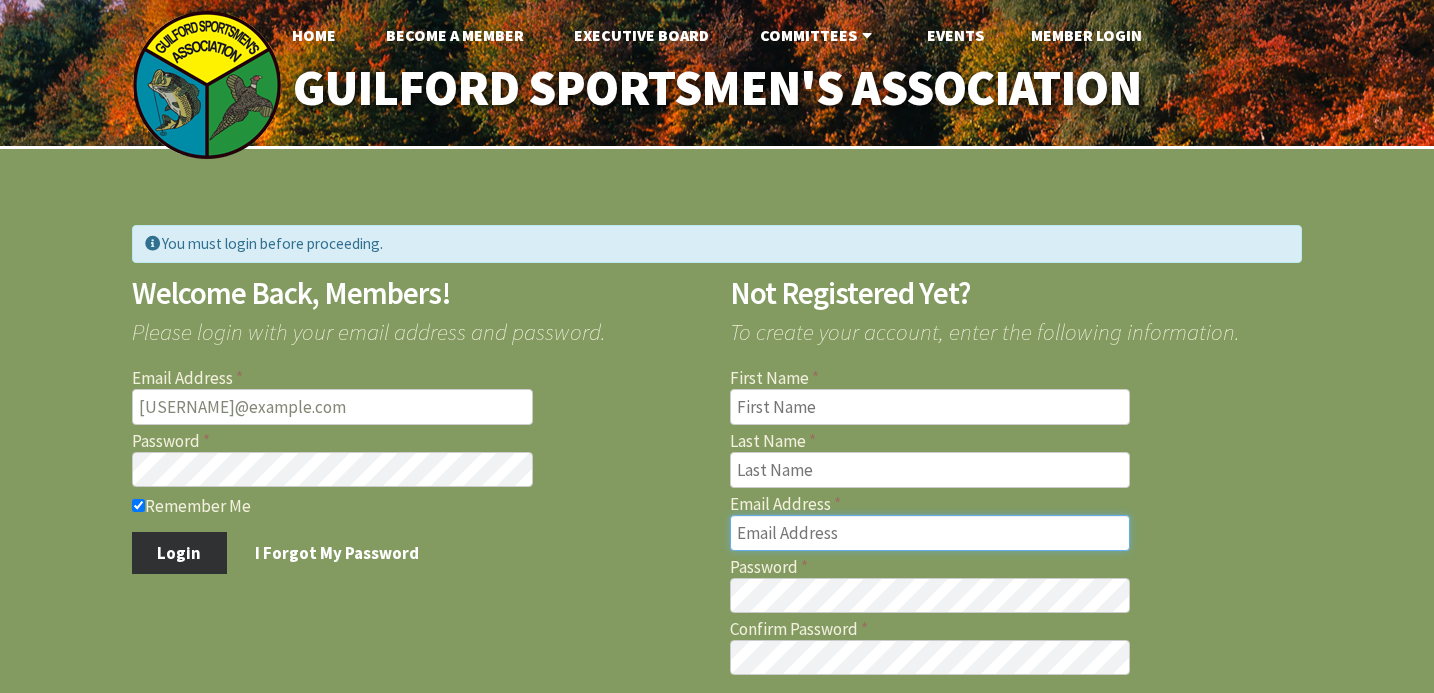 type on "rjp0514@gmail.com" 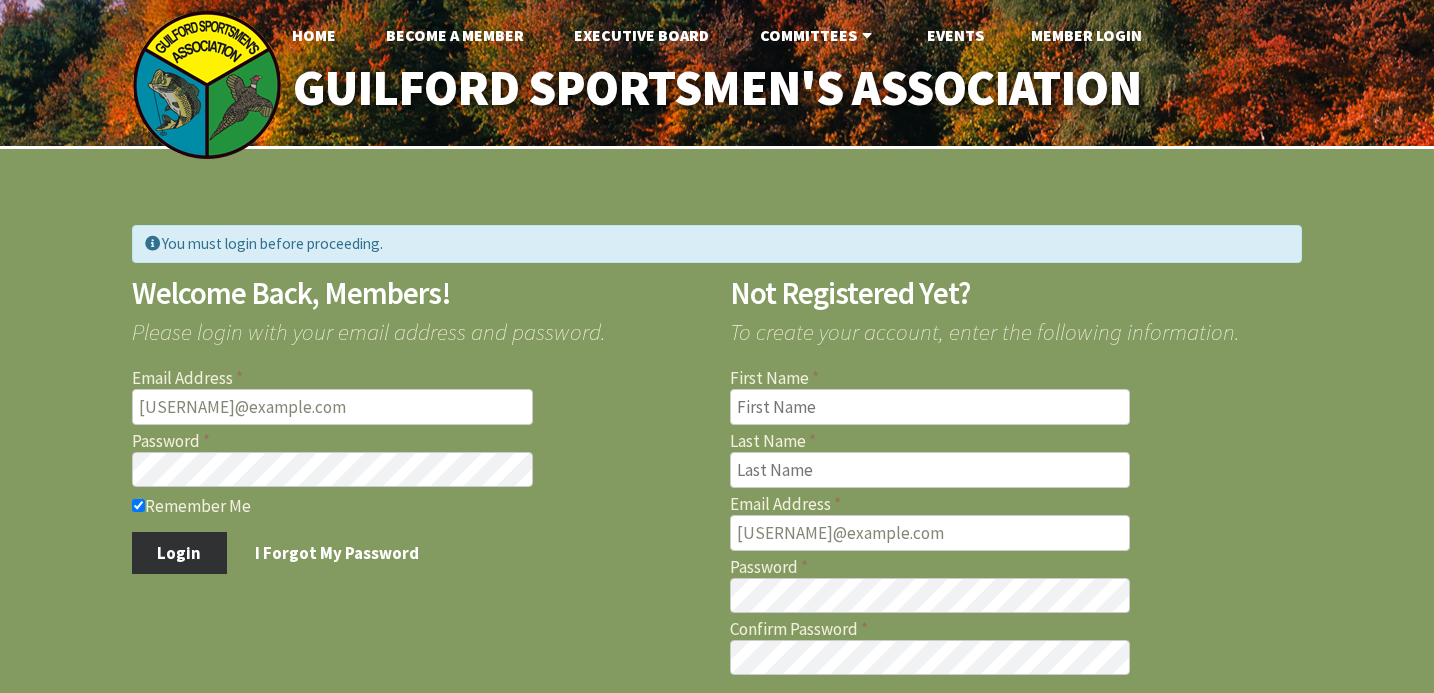 click on "Login" at bounding box center [179, 553] 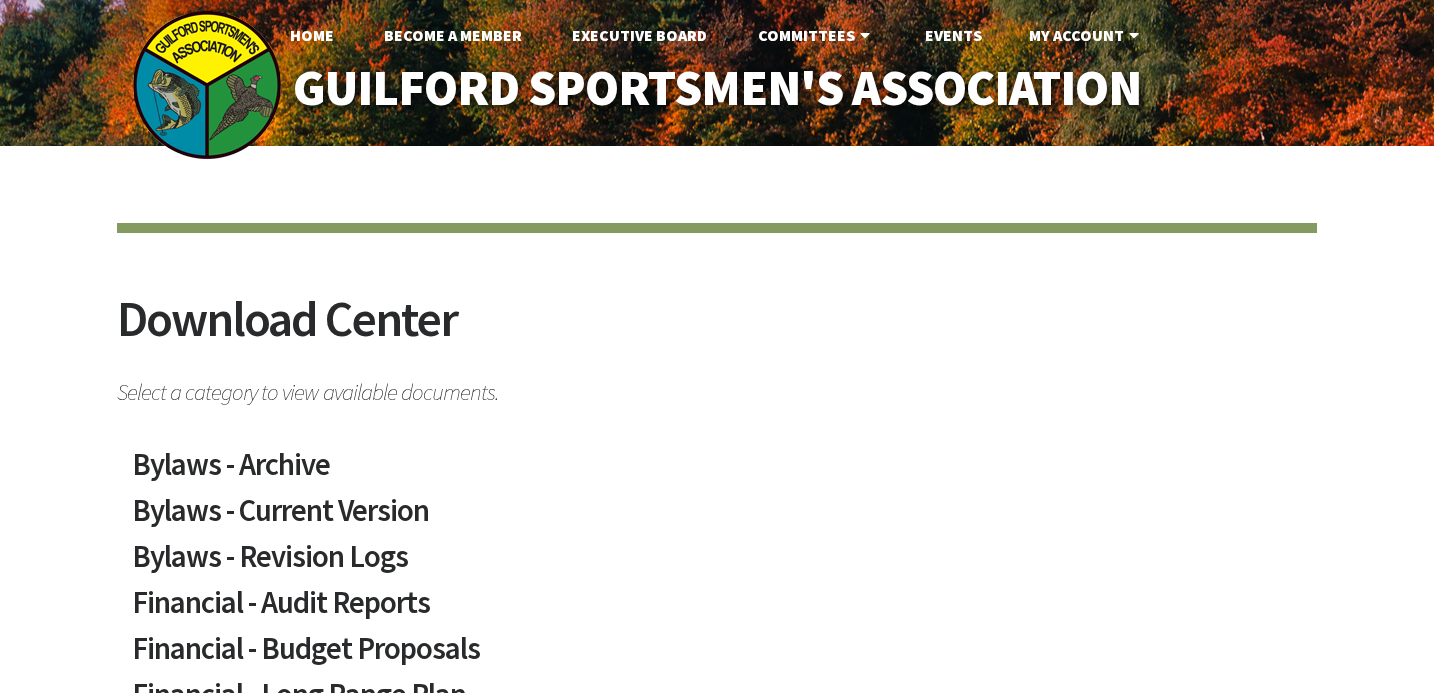 scroll, scrollTop: 0, scrollLeft: 0, axis: both 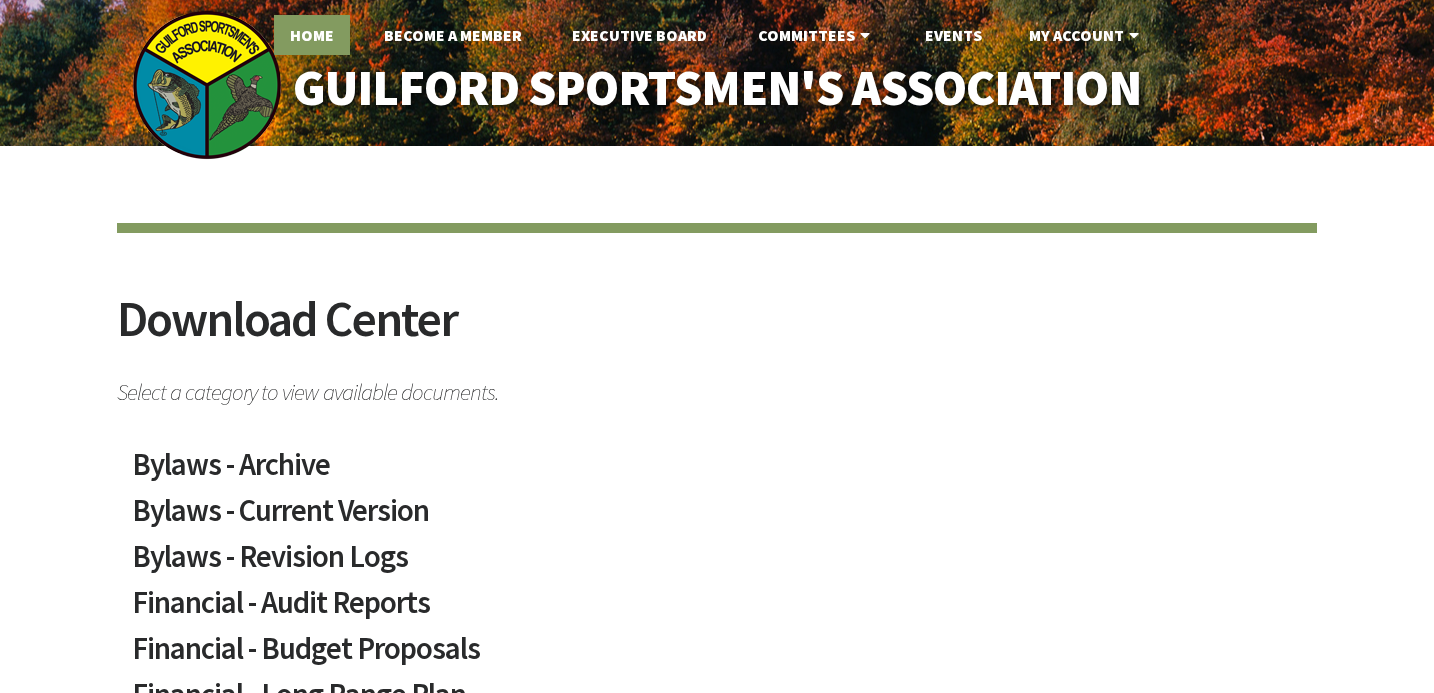 click on "Home" at bounding box center (312, 35) 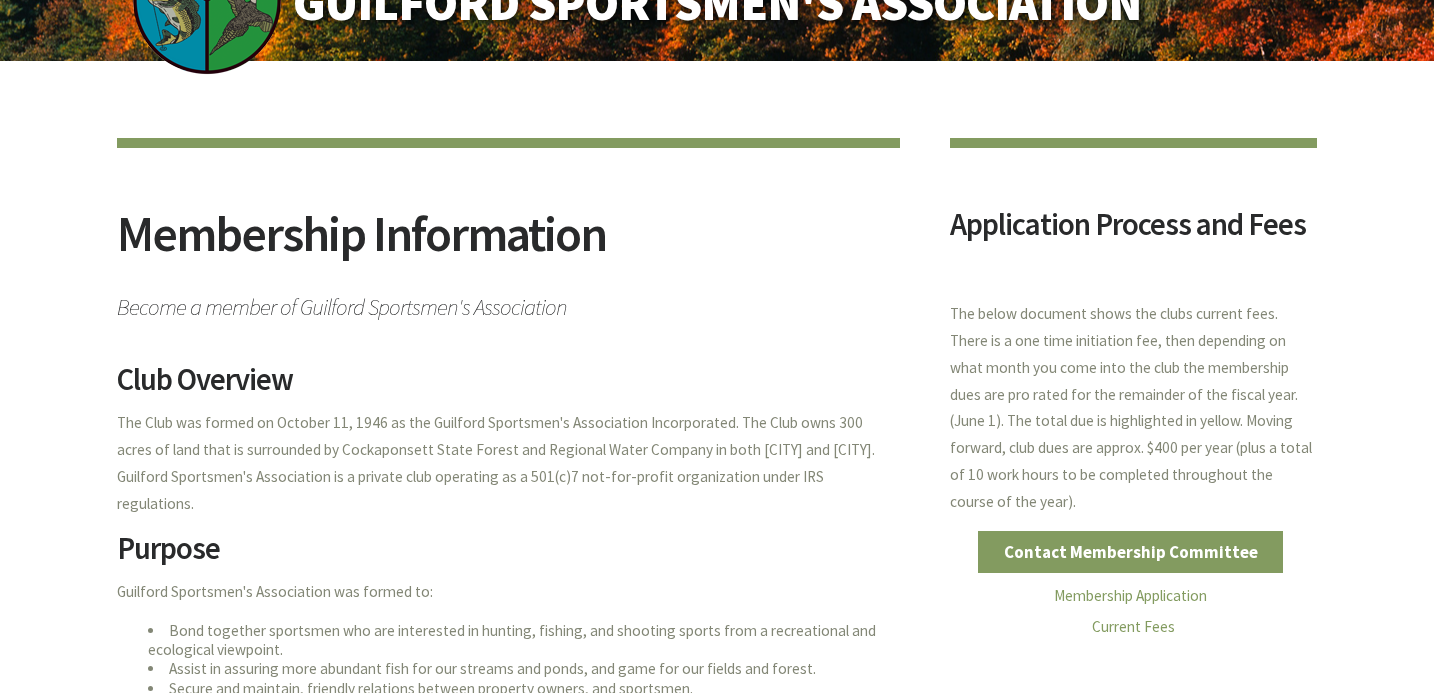 scroll, scrollTop: 95, scrollLeft: 0, axis: vertical 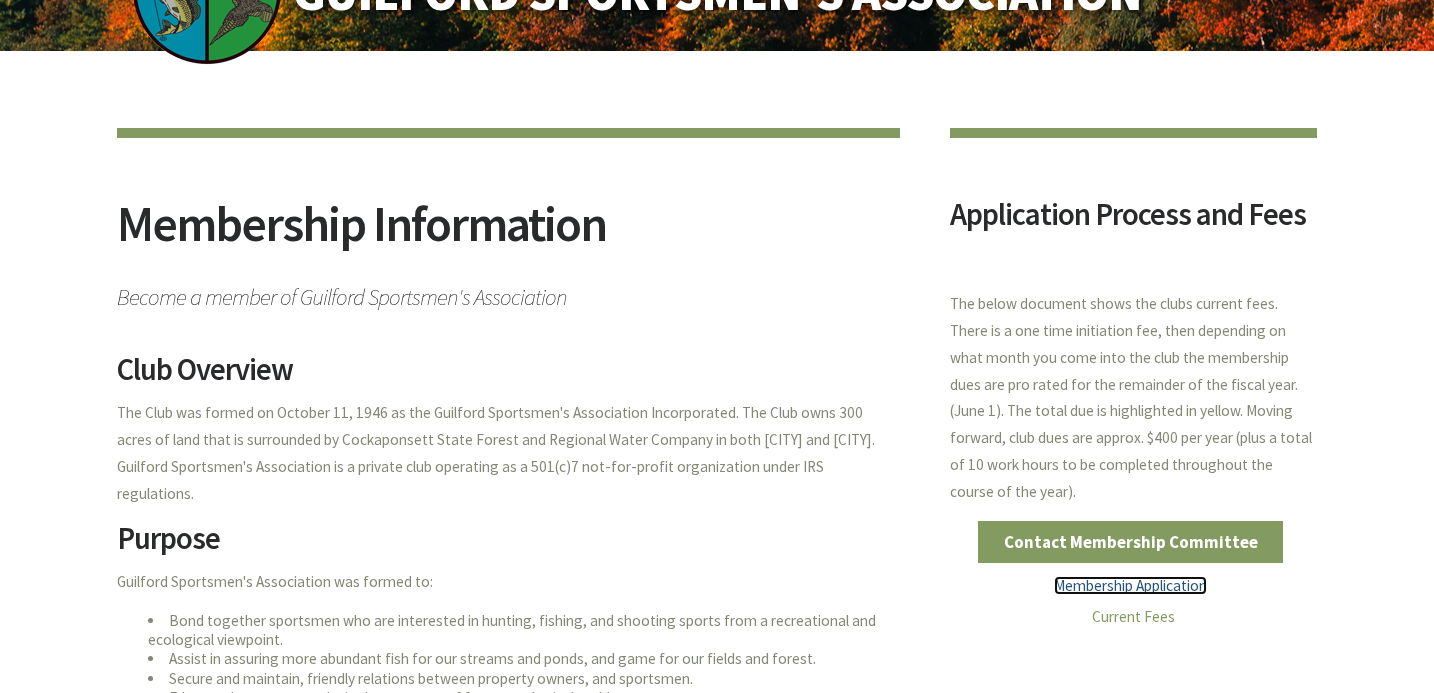 click on "Membership Application" at bounding box center (1130, 585) 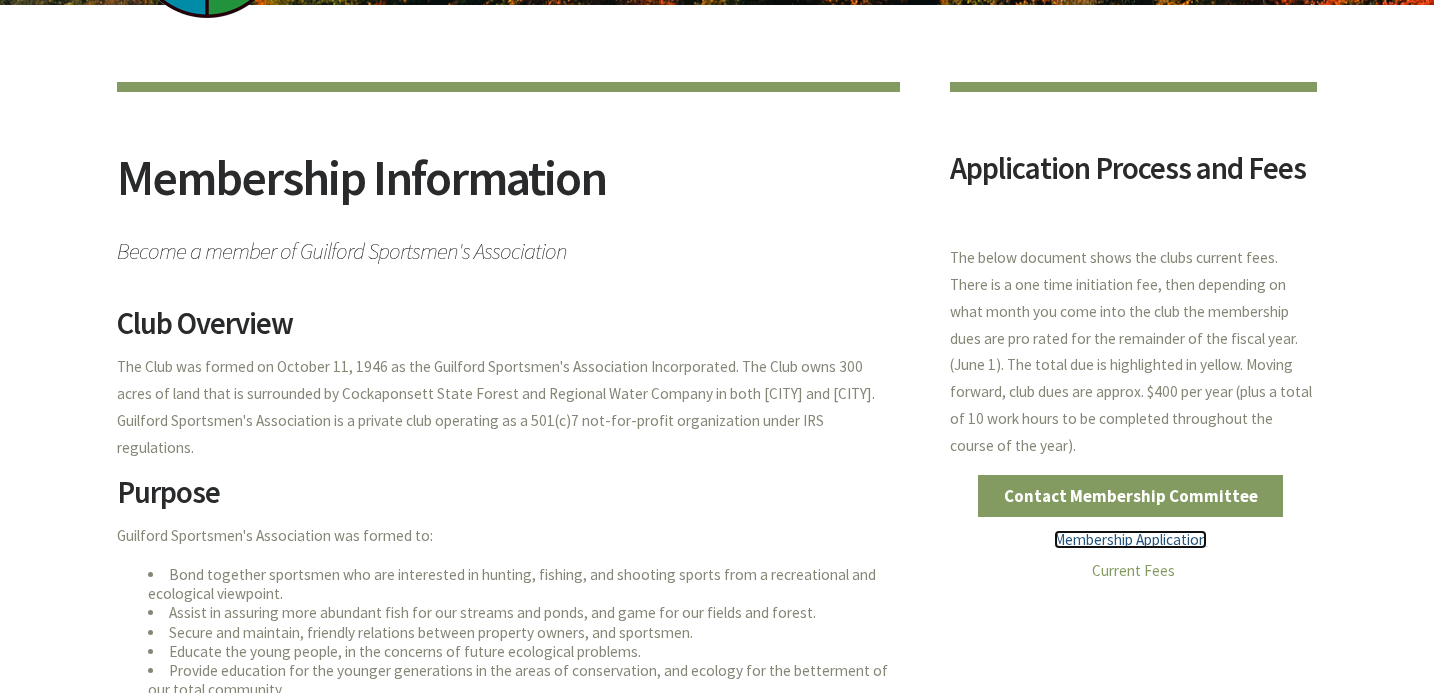 scroll, scrollTop: 0, scrollLeft: 0, axis: both 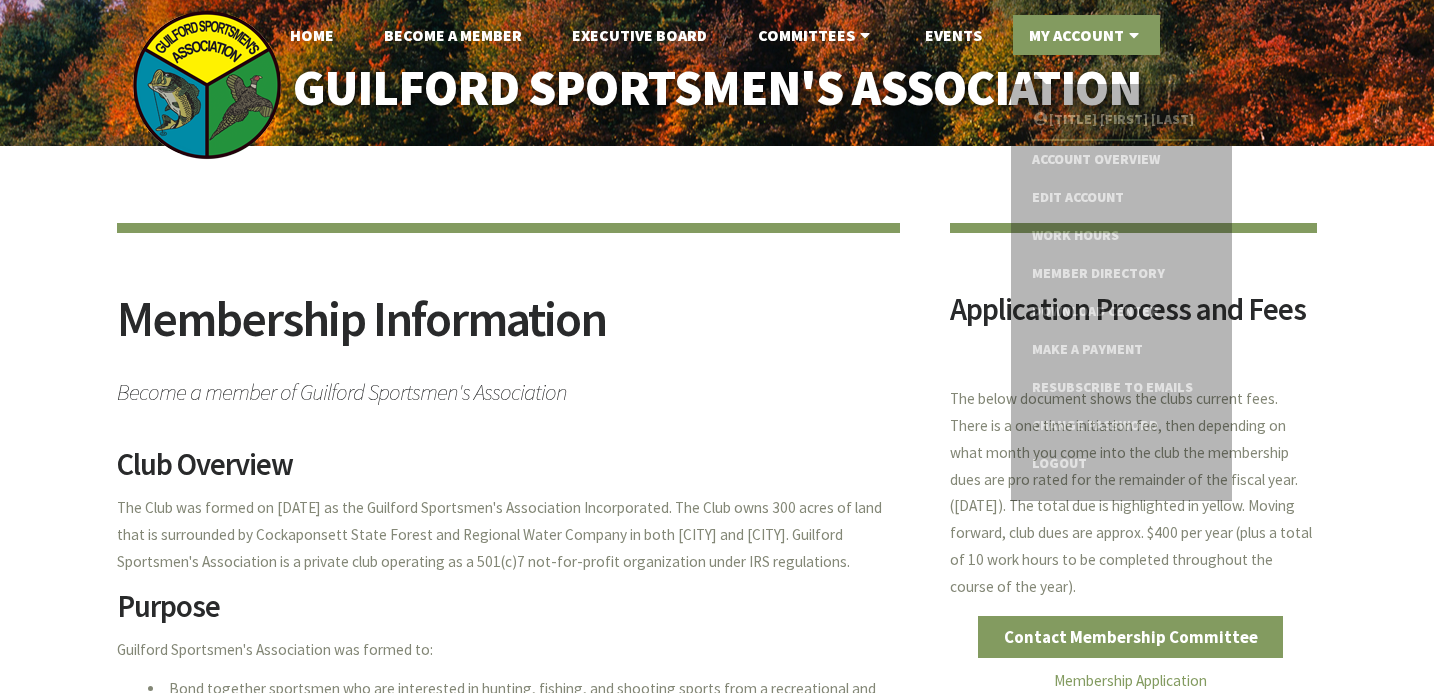 click on "My Account" at bounding box center (1086, 35) 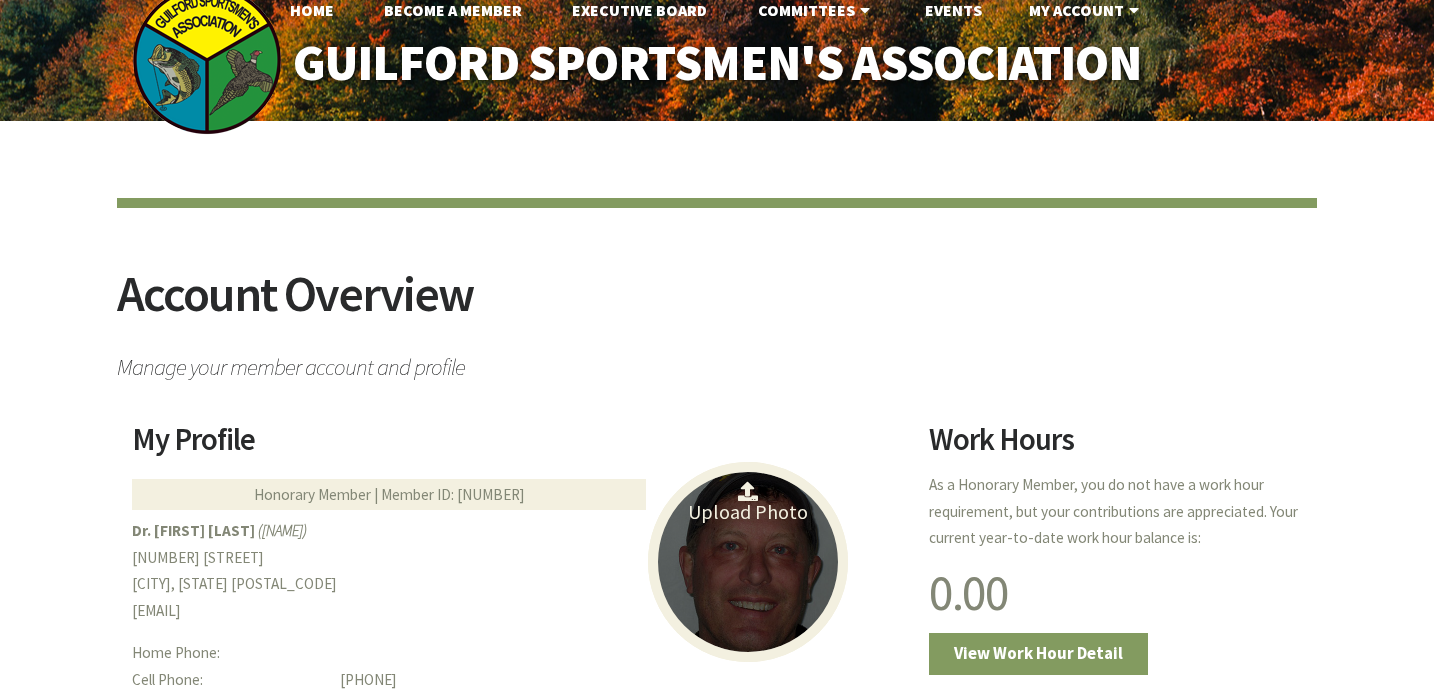 scroll, scrollTop: 34, scrollLeft: 0, axis: vertical 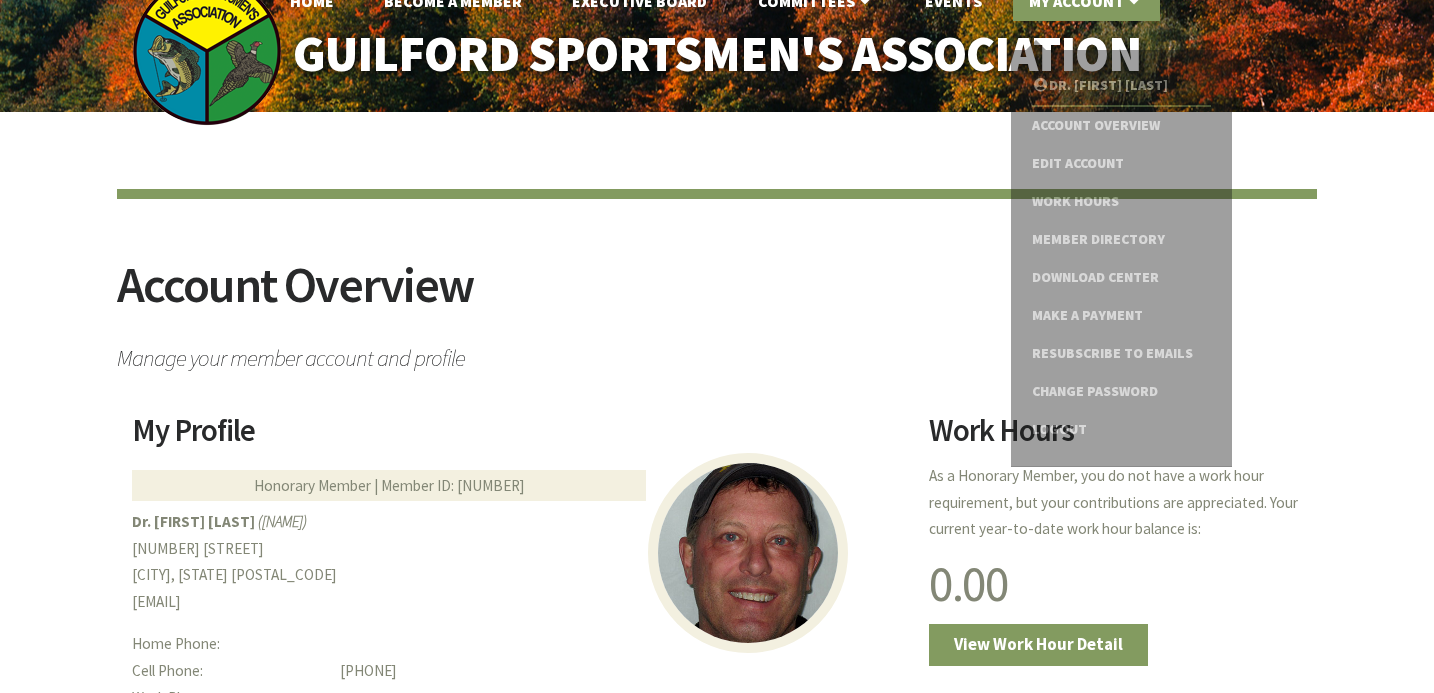 click on "My Account" at bounding box center (1086, 1) 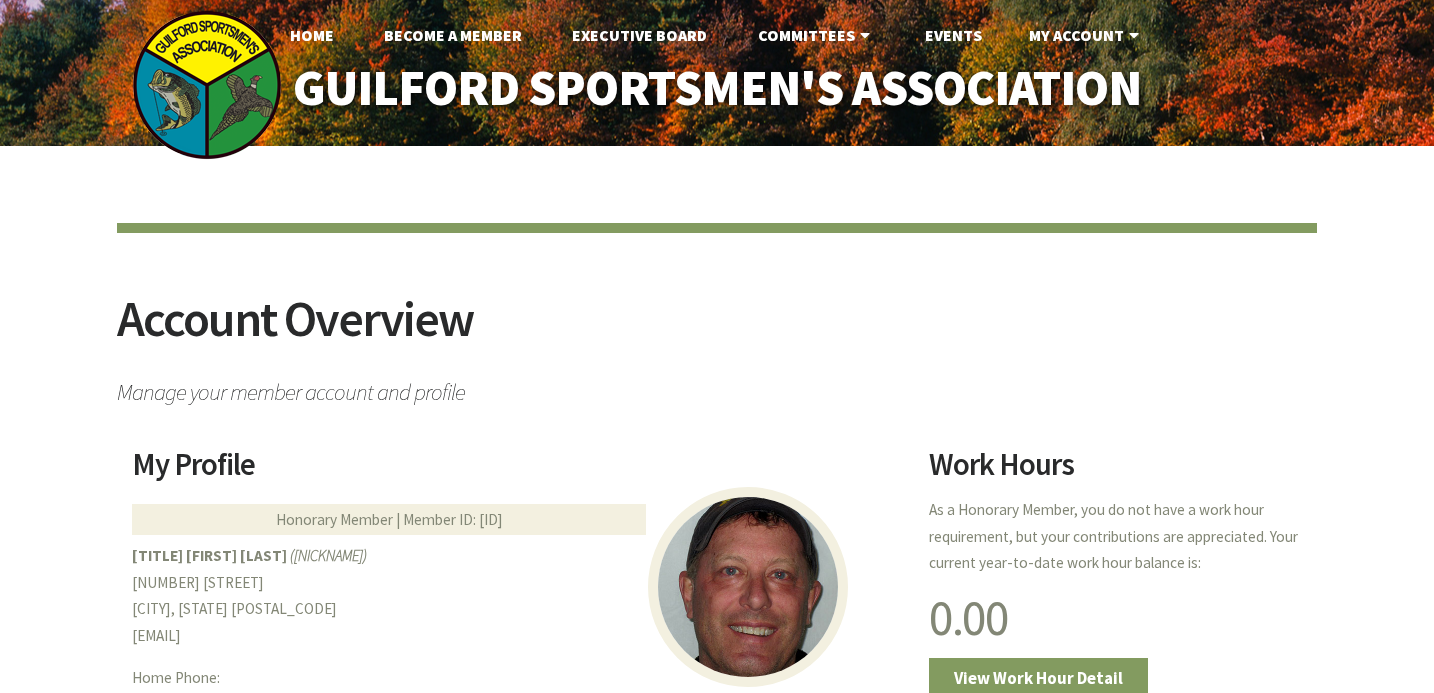 scroll, scrollTop: 0, scrollLeft: 0, axis: both 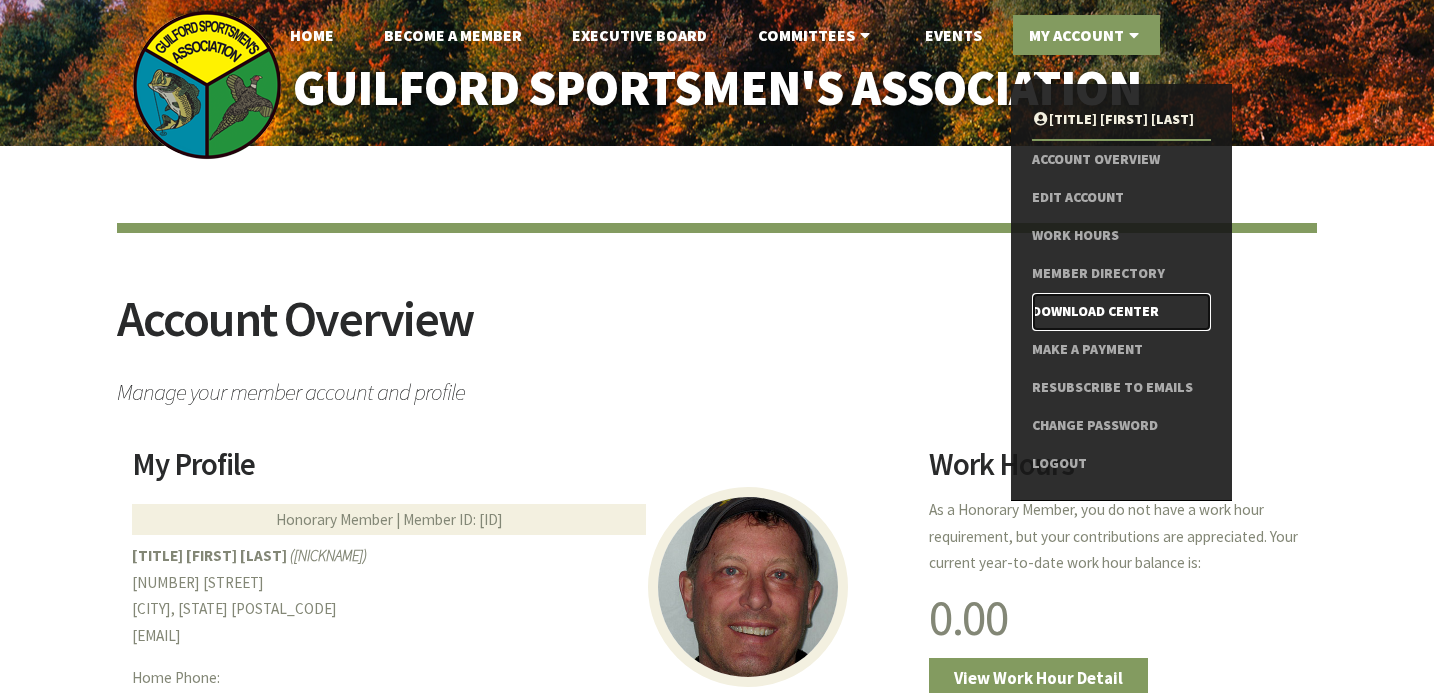click on "Download Center" at bounding box center (1121, 312) 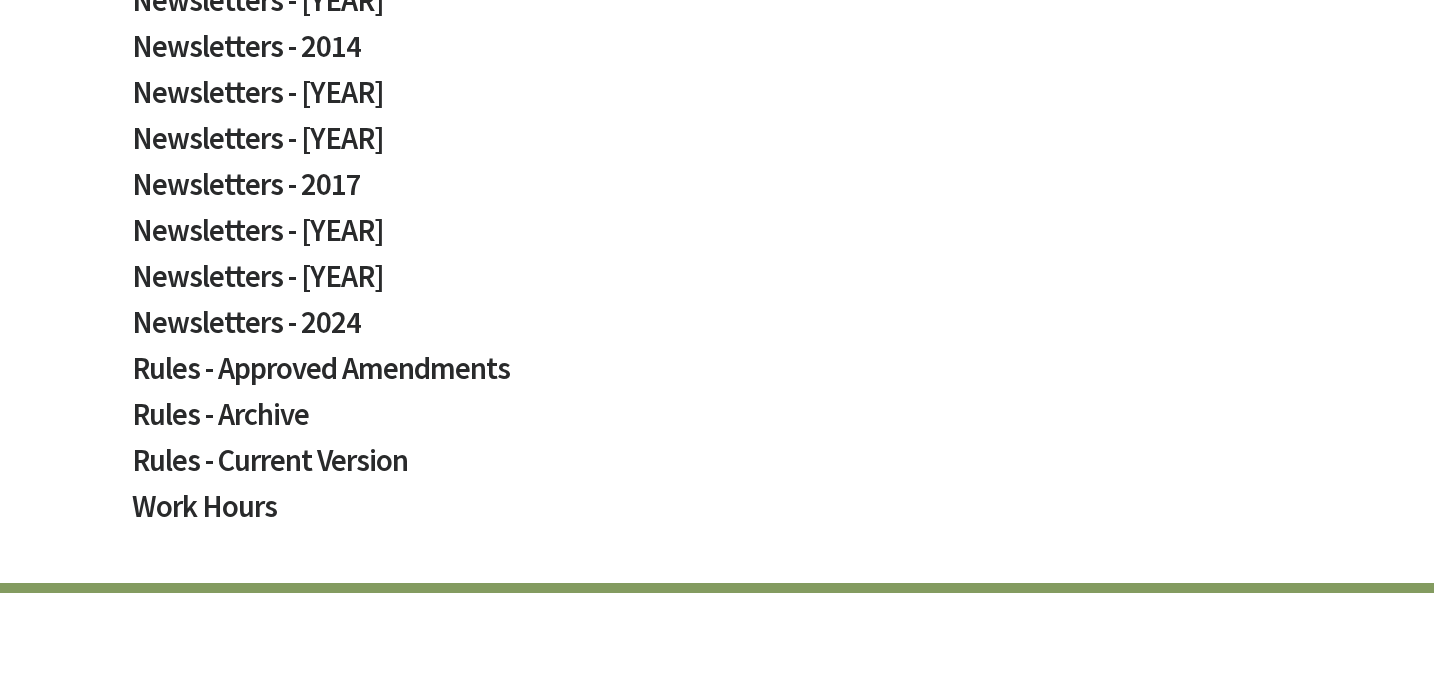 scroll, scrollTop: 1297, scrollLeft: 0, axis: vertical 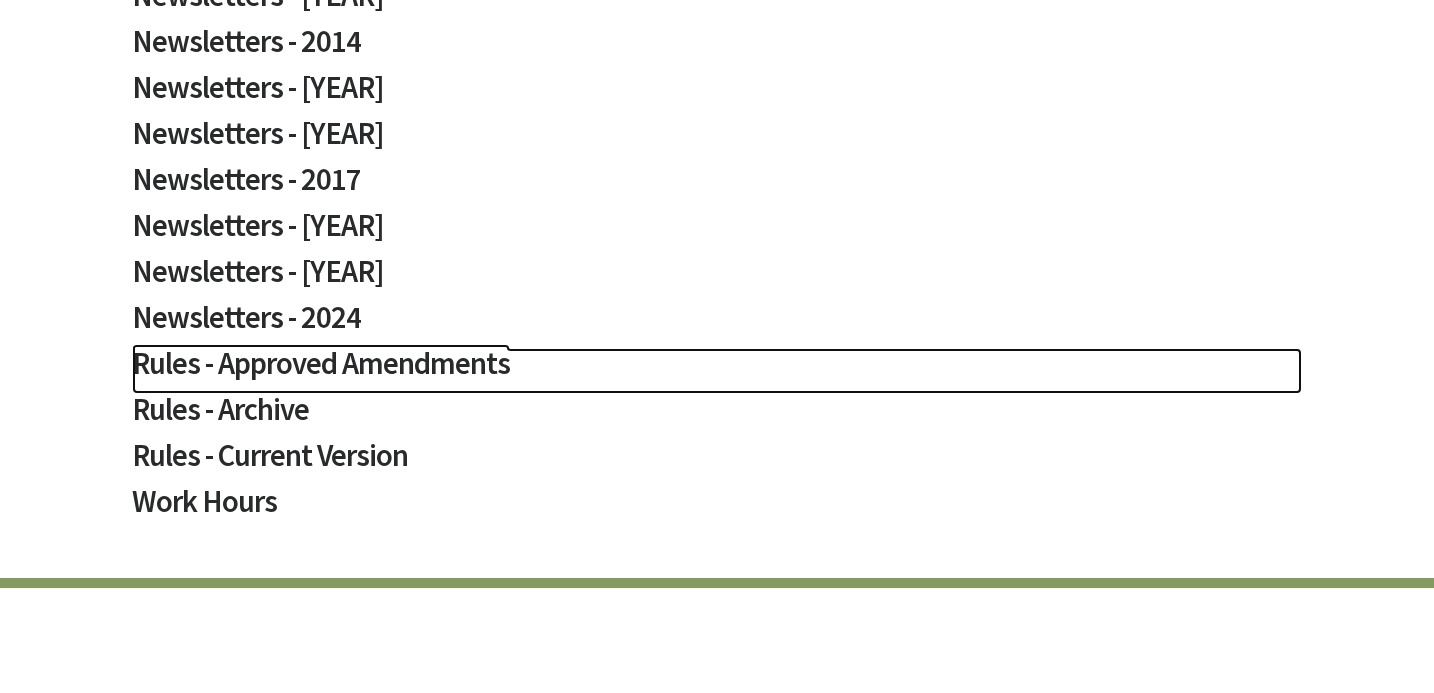 click on "Rules - Approved Amendments" at bounding box center [717, 371] 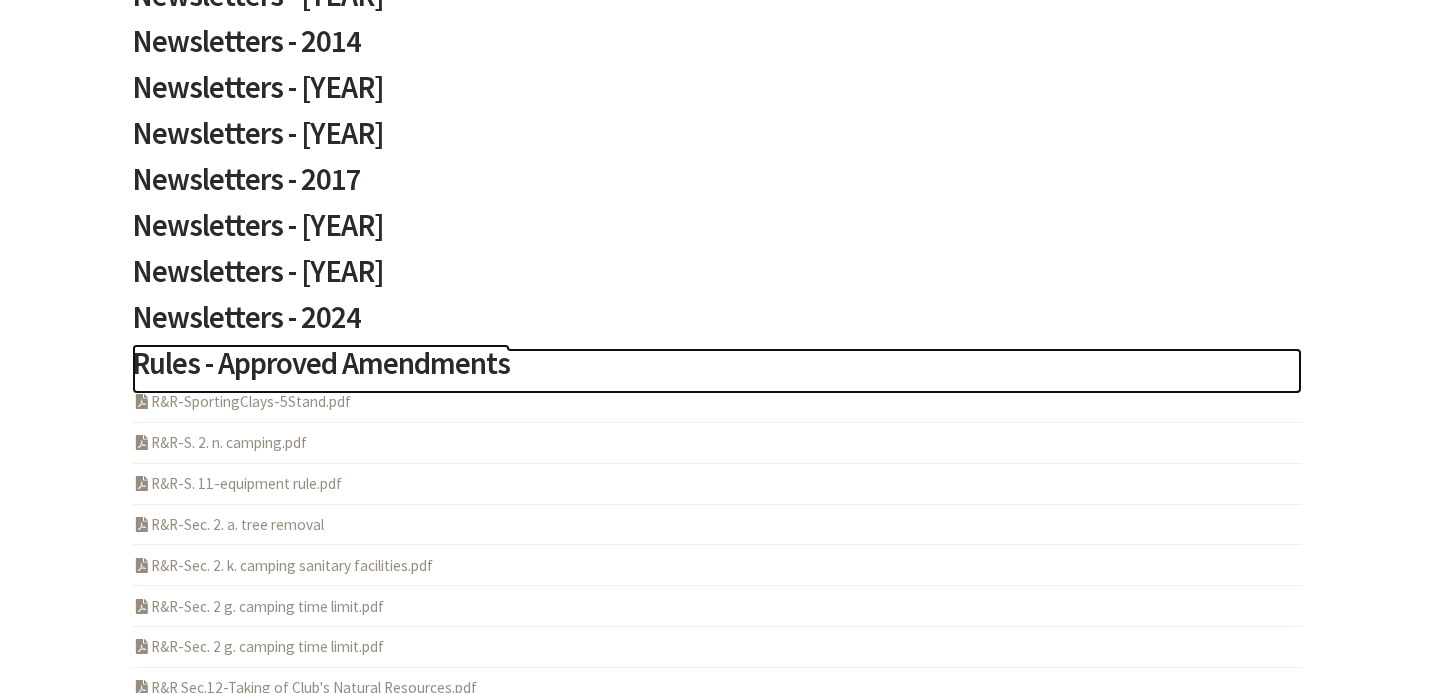 click on "Rules - Approved Amendments" at bounding box center [717, 371] 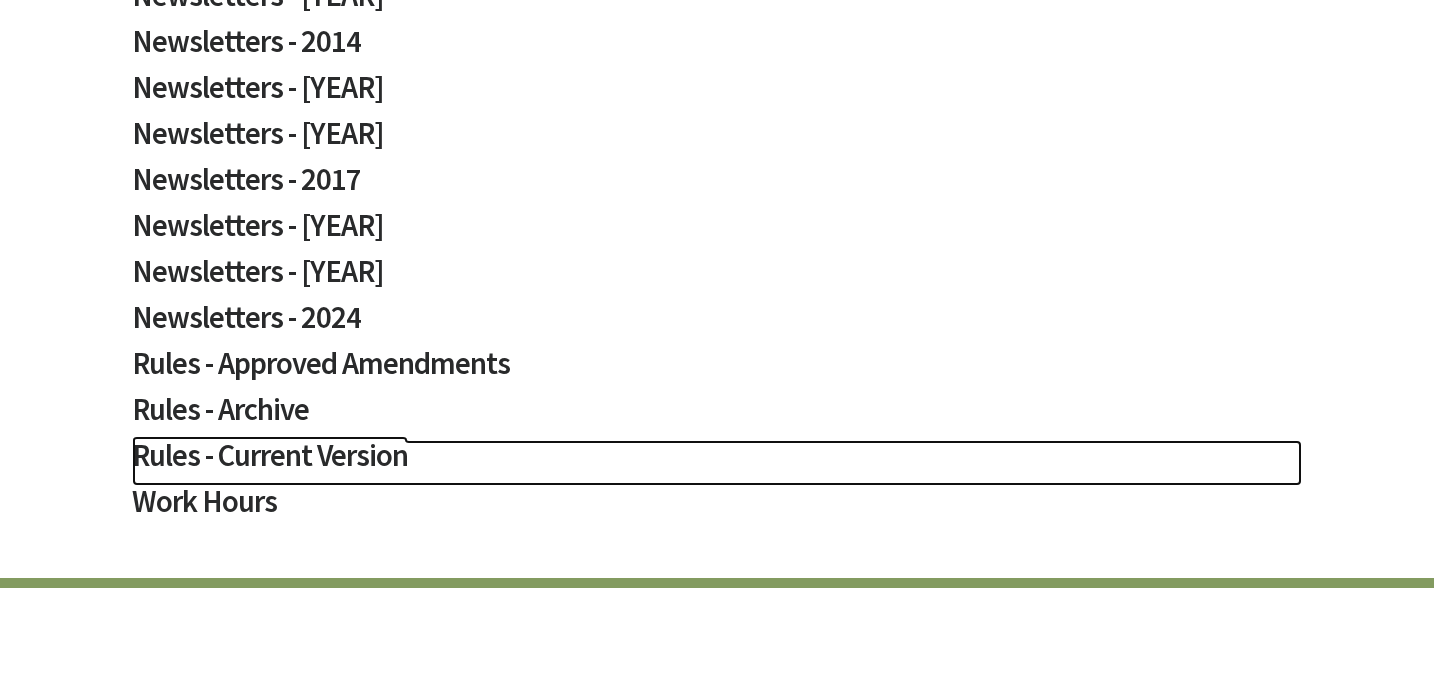 click on "Rules - Current Version" at bounding box center [717, 463] 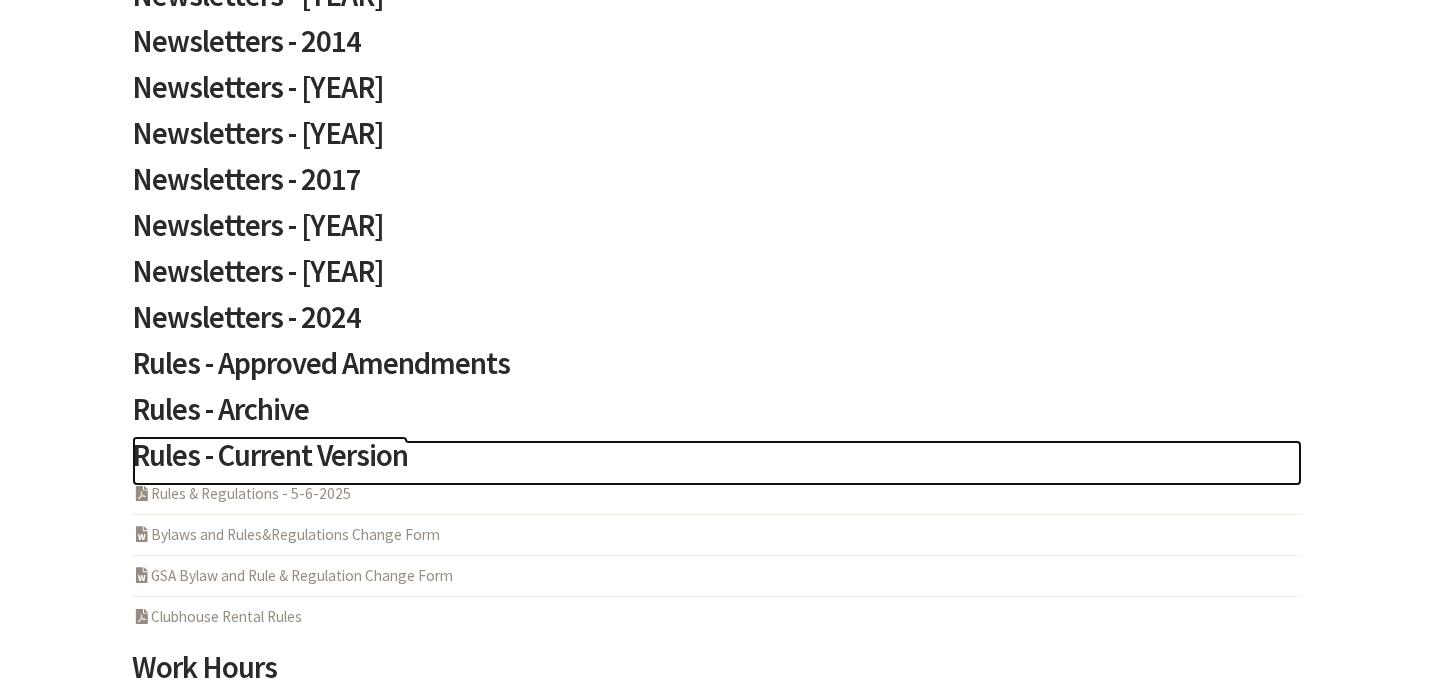 click on "Rules - Current Version" at bounding box center [717, 463] 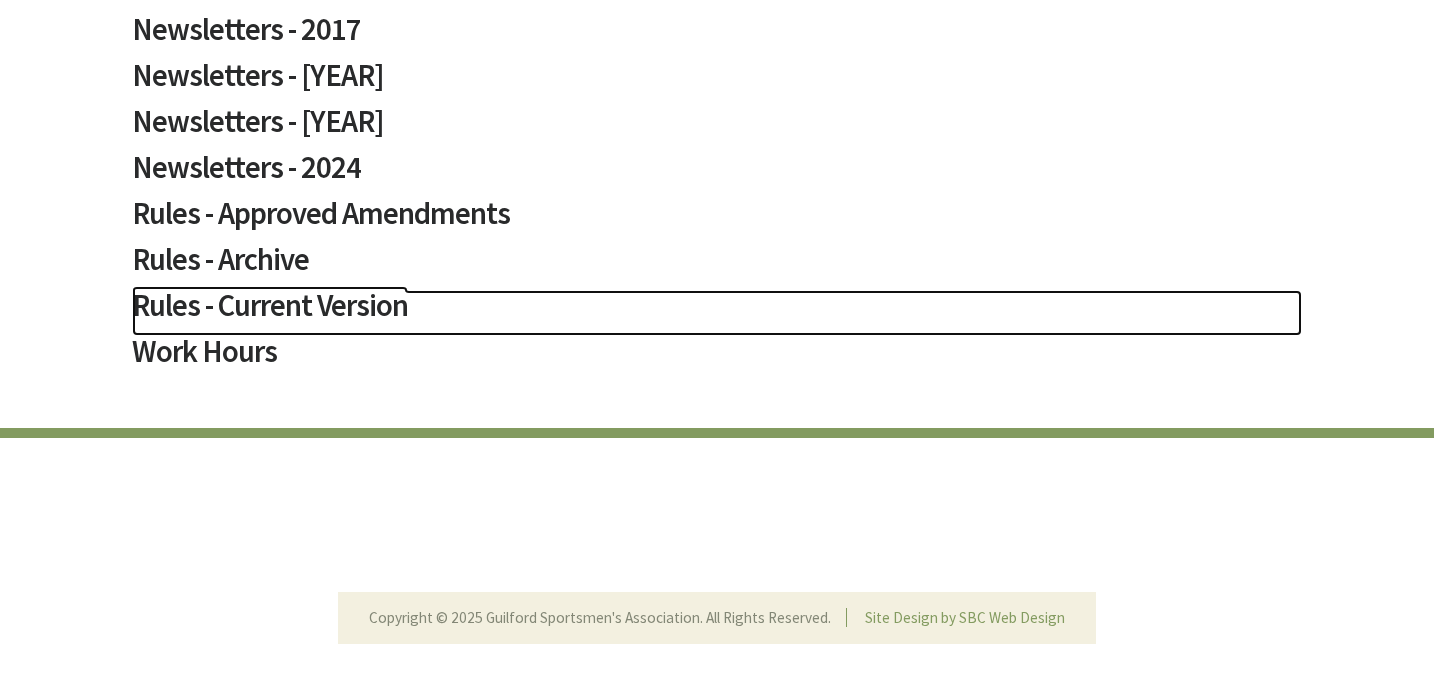 scroll, scrollTop: 1474, scrollLeft: 0, axis: vertical 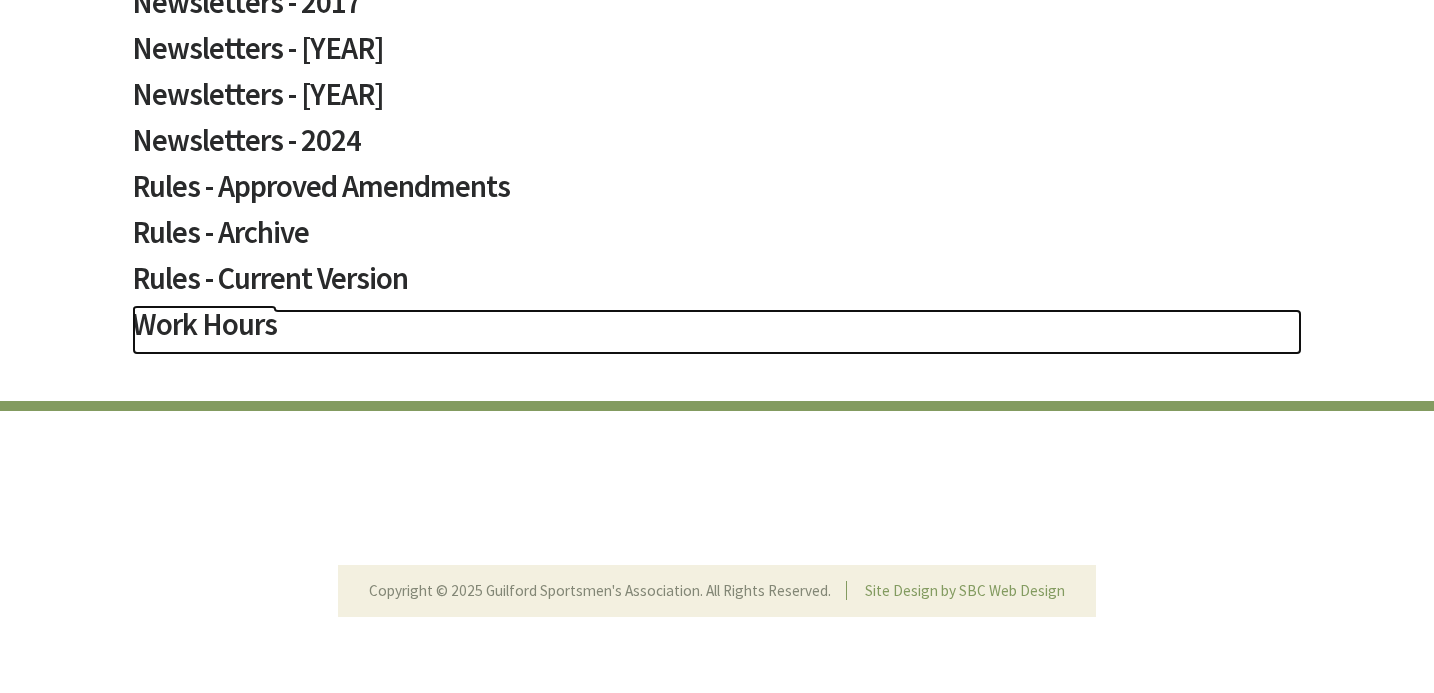 click on "Work Hours" at bounding box center (717, 332) 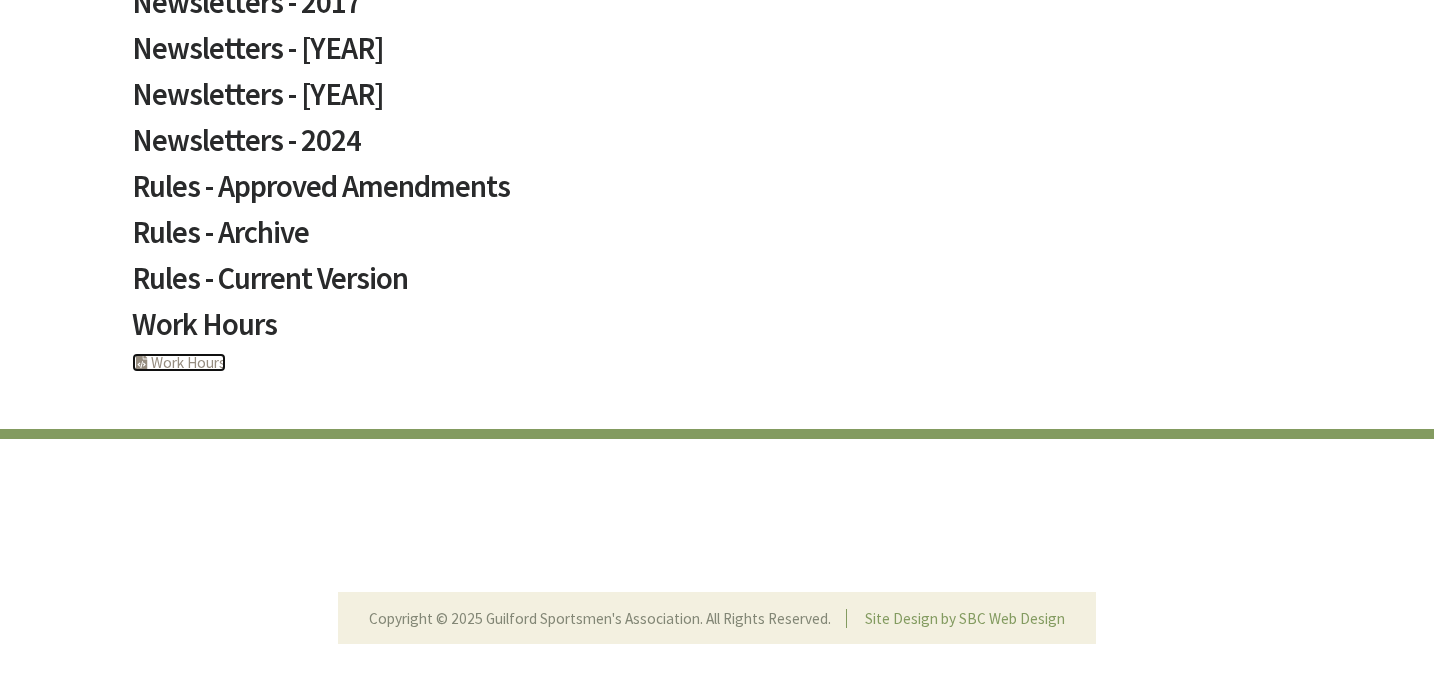 click on "PHP Program Work Hours" at bounding box center [179, 362] 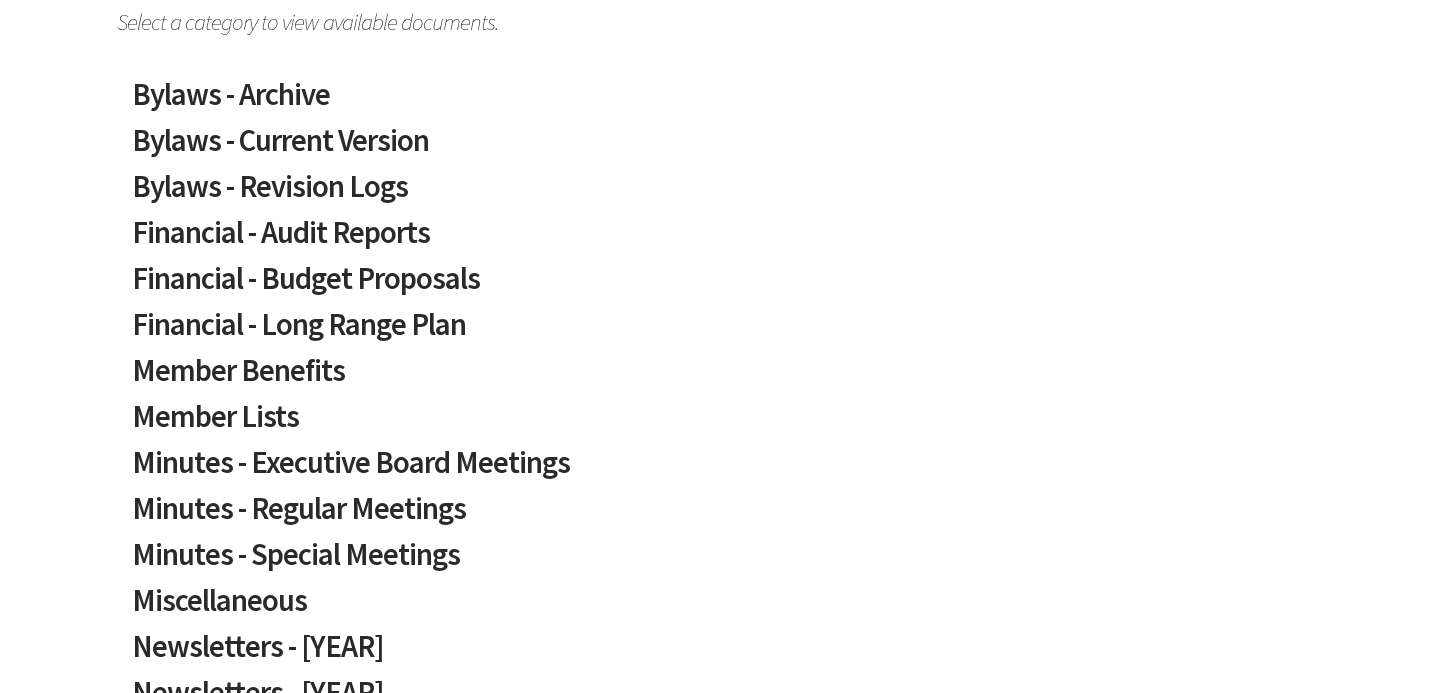 scroll, scrollTop: 0, scrollLeft: 0, axis: both 